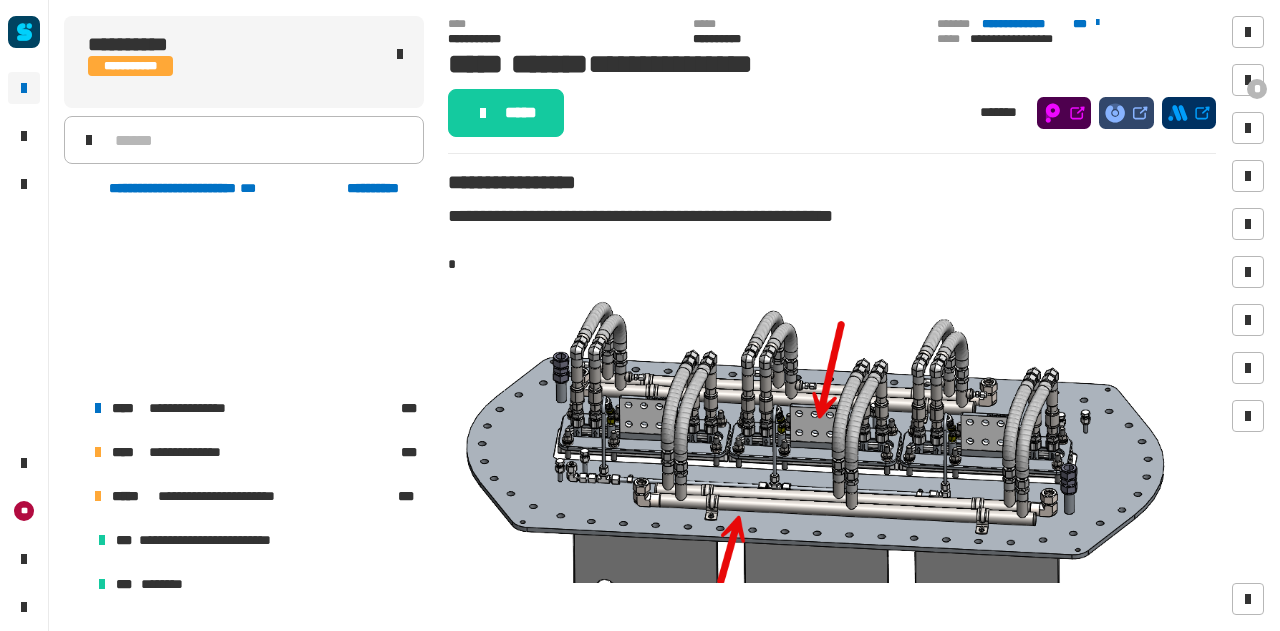 scroll, scrollTop: 0, scrollLeft: 0, axis: both 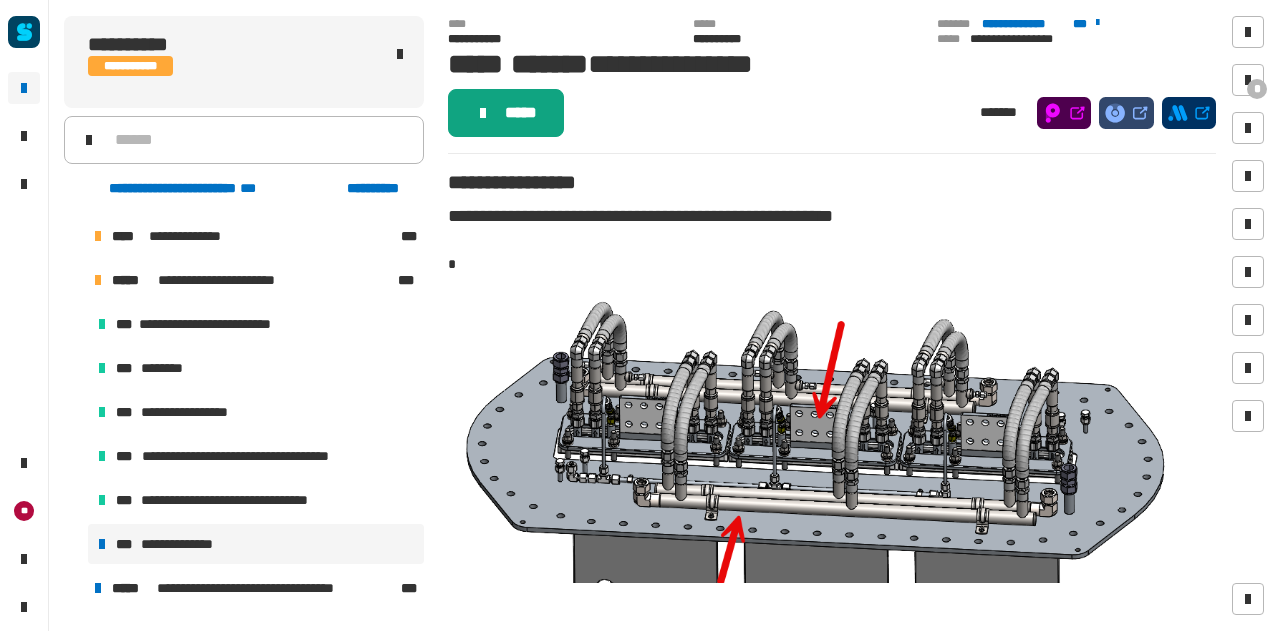 click on "*****" 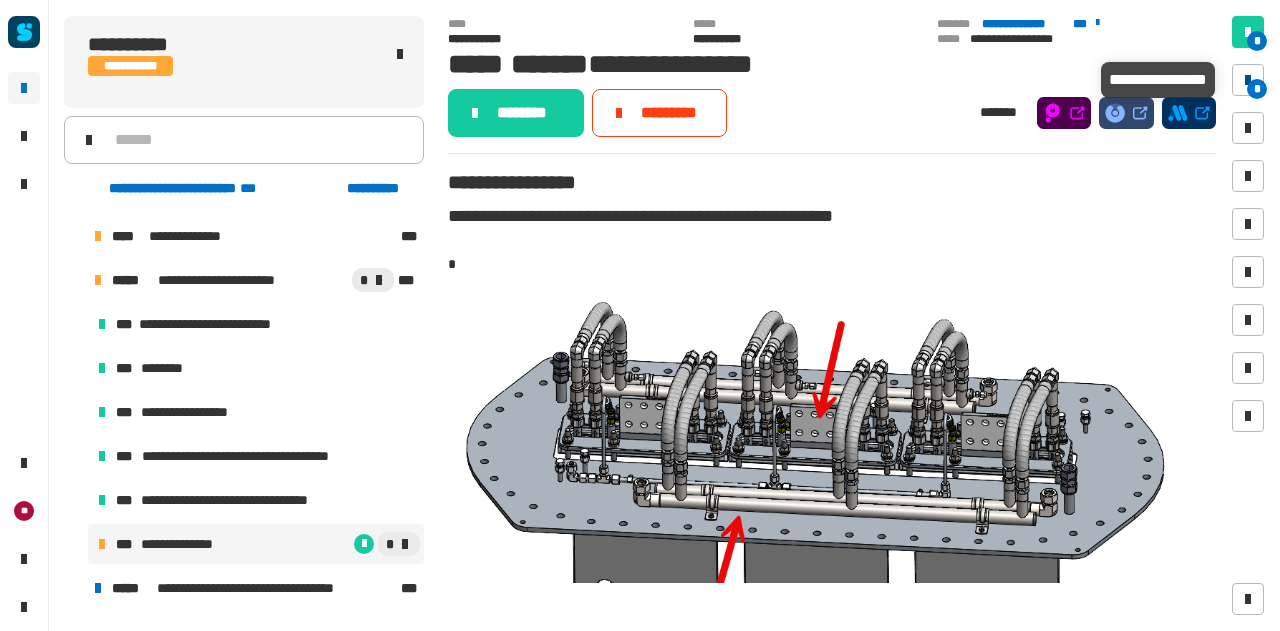 click at bounding box center [1248, 80] 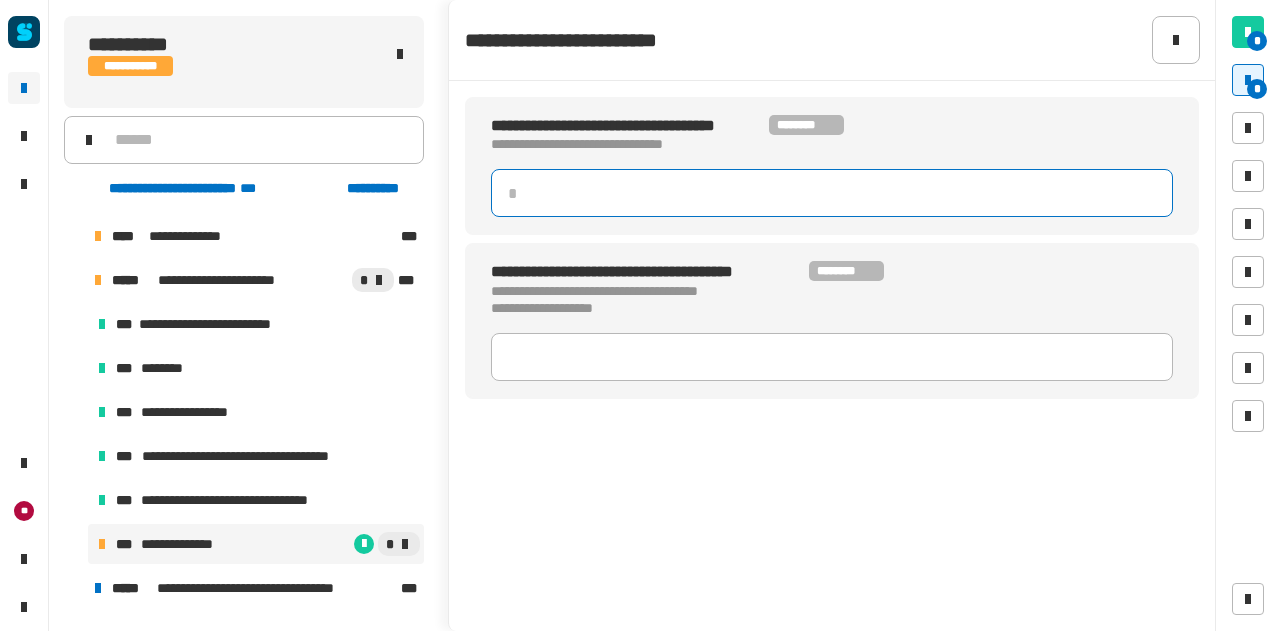 click 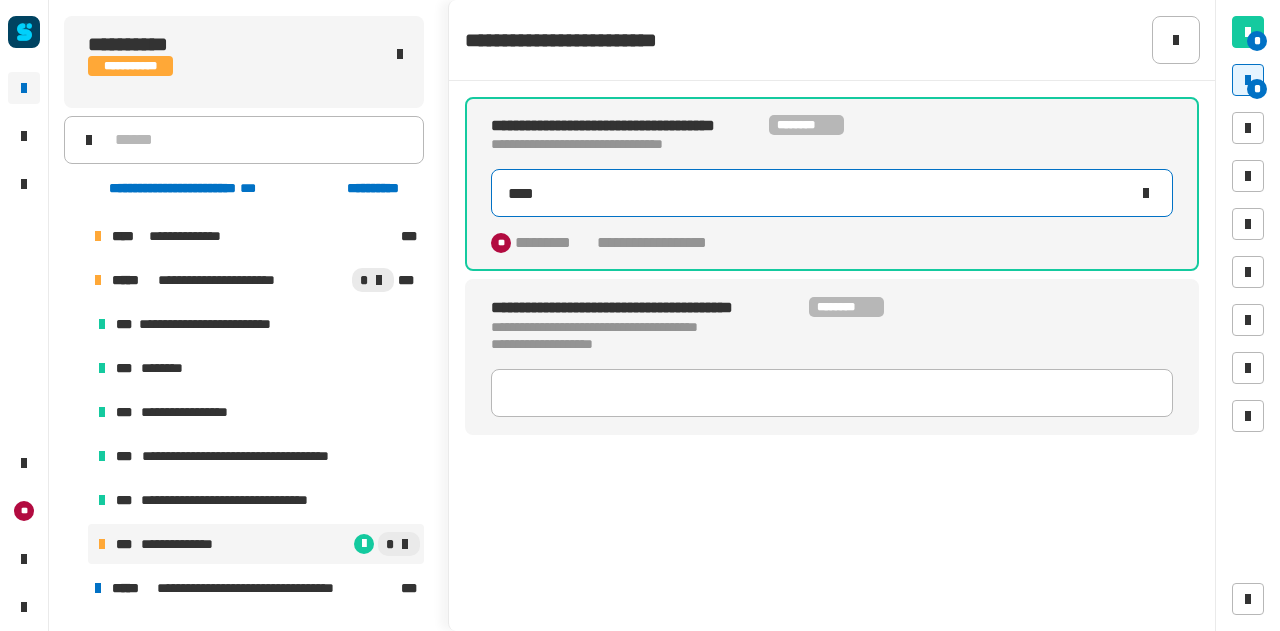 type on "*****" 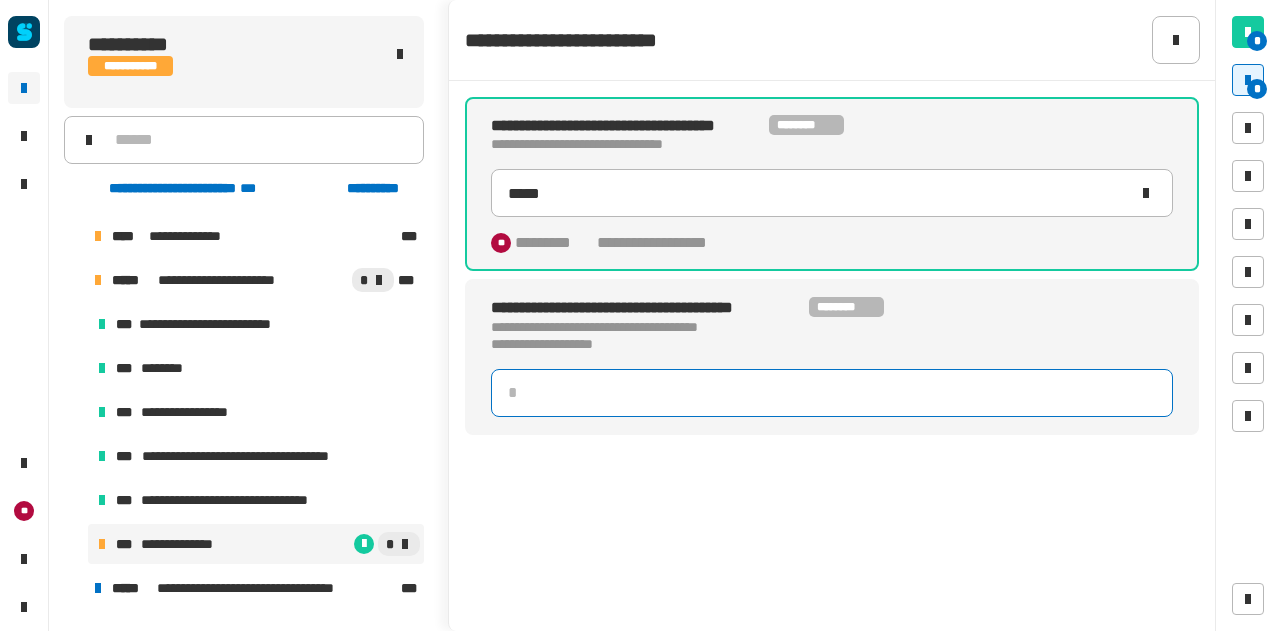 click 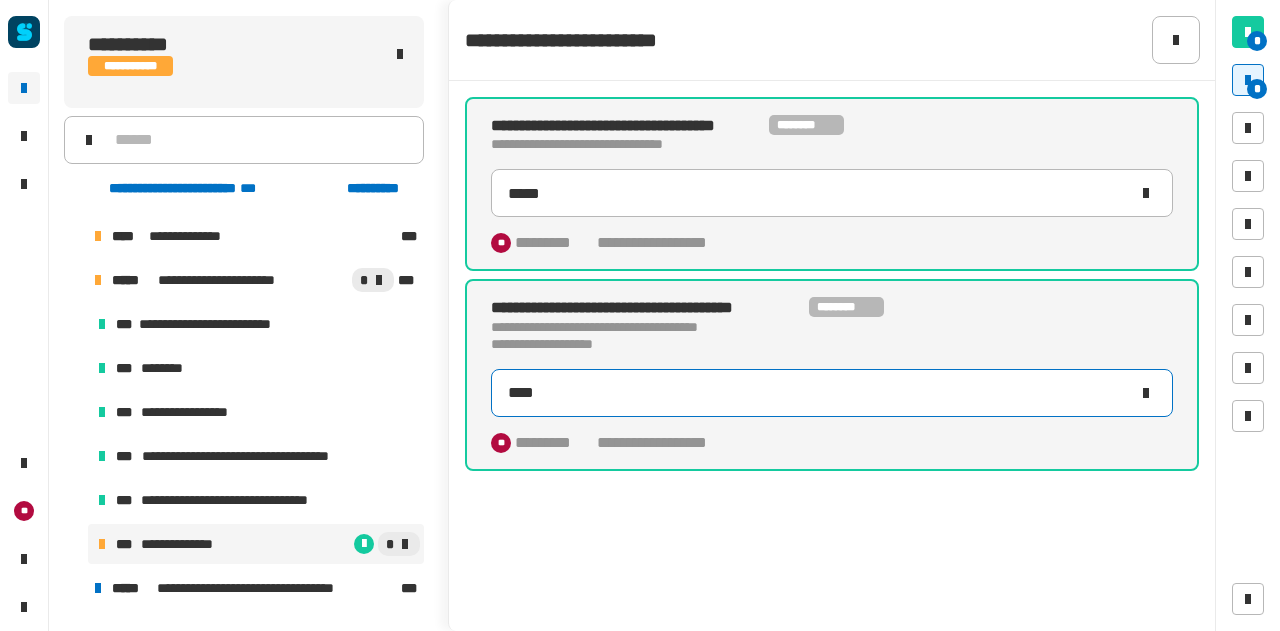 type on "****" 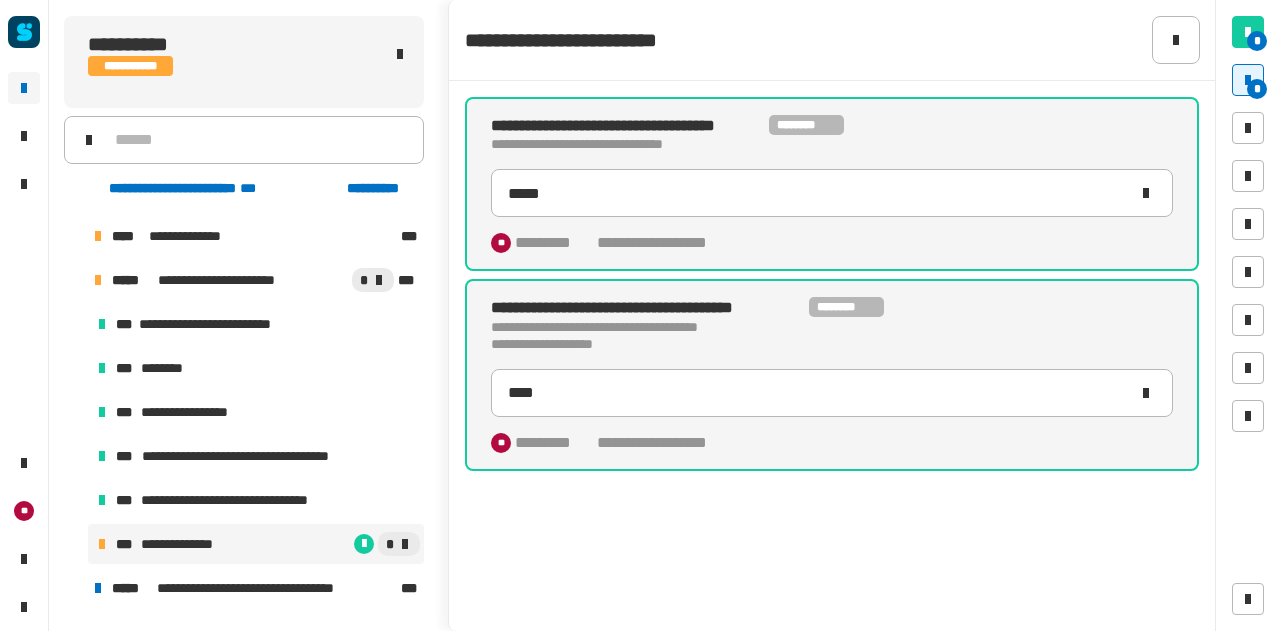 click on "[STREET] [NAME] [NAME] [NAME] [NAME] [NAME] [NAME] [NAME] [NAME] [NAME] [NAME] [NAME] [NAME] [NAME] [NAME] [NAME] [NAME] [NAME] [NAME] [NAME] [NAME] [NAME] [NAME] [NAME]" 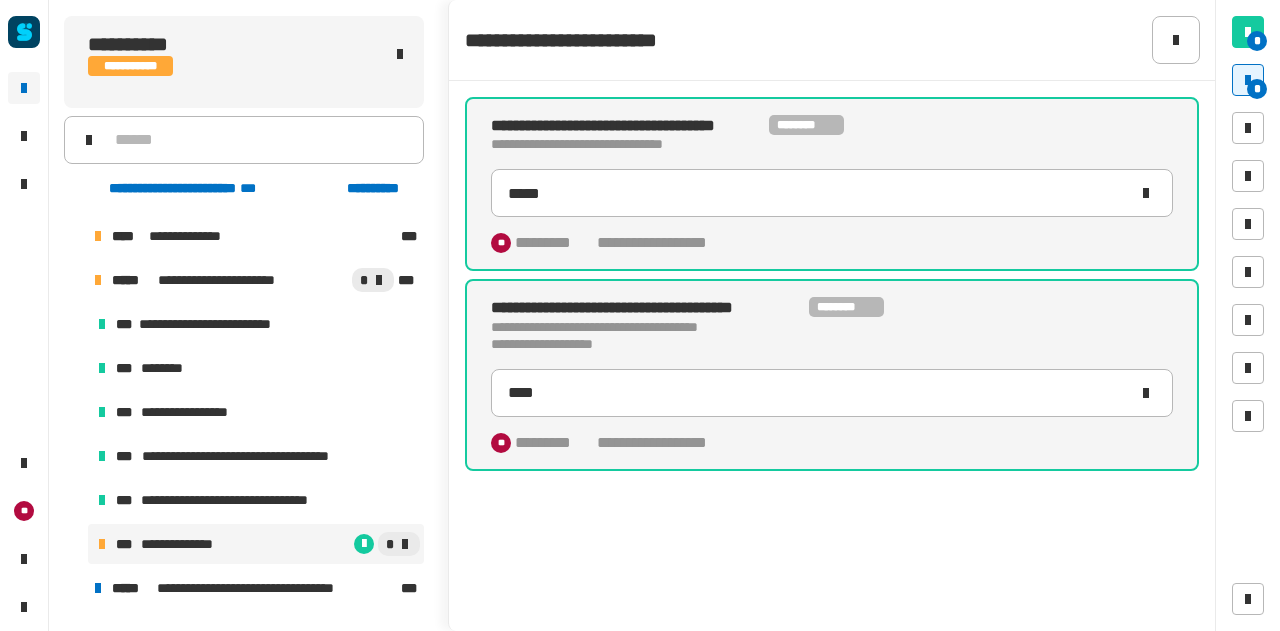 click on "[STREET] [NAME] [NAME] [NAME] [NAME] [NAME] [NAME] [NAME] [NAME] [NAME] [NAME] [NAME] [NAME] [NAME] [NAME] [NAME] [NAME] [NAME] [NAME] [NAME] [NAME] [NAME] [NAME] [NAME]" 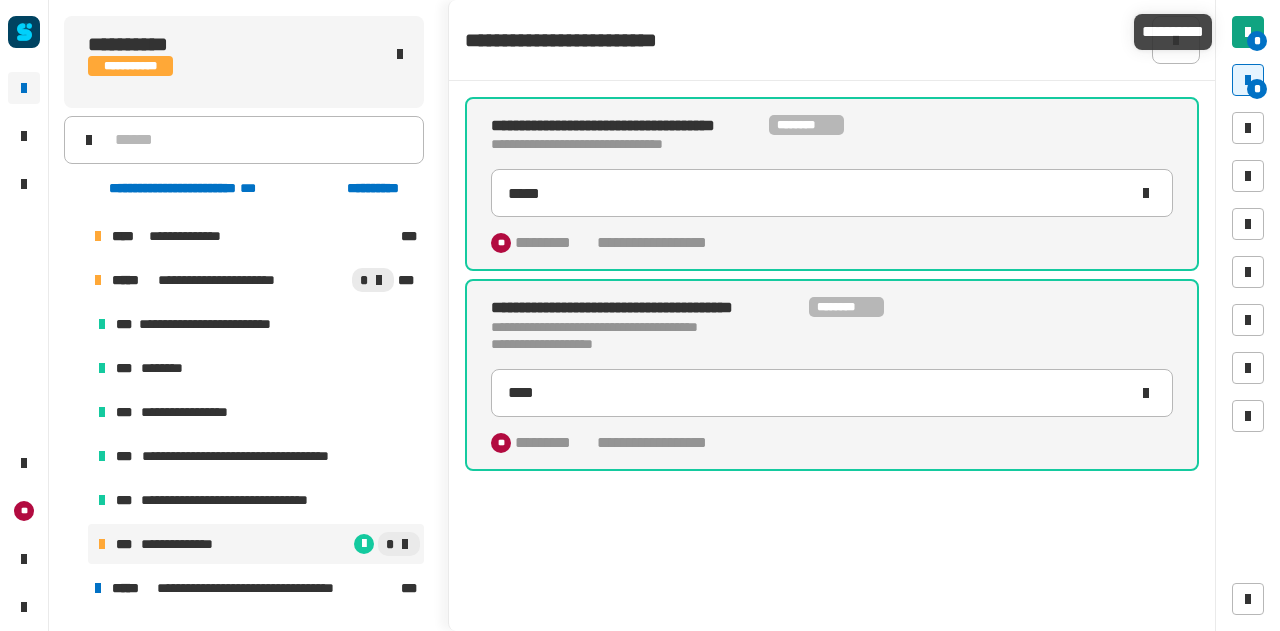 click on "*" at bounding box center [1257, 41] 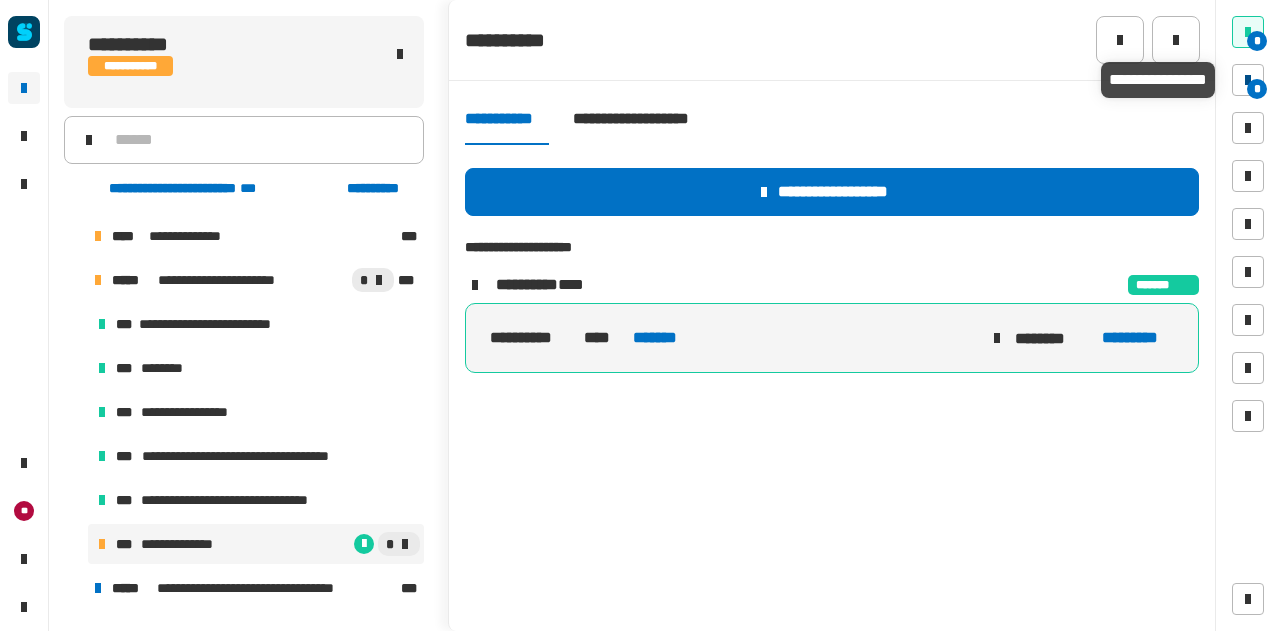 click on "*" at bounding box center (1248, 80) 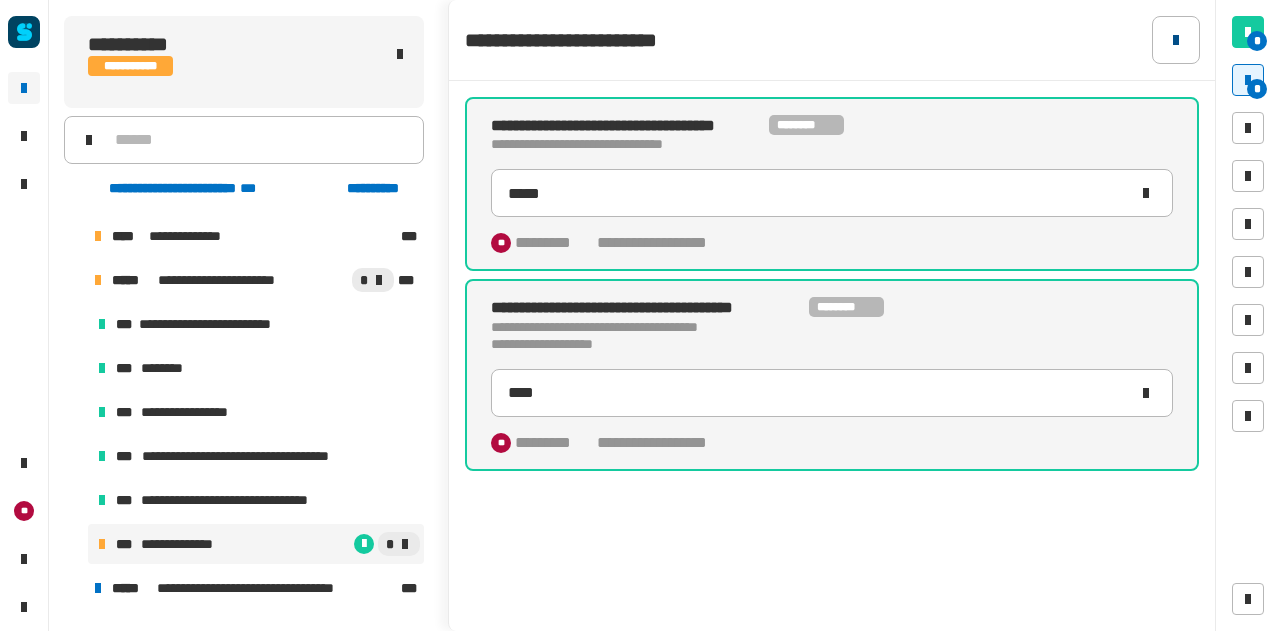 click 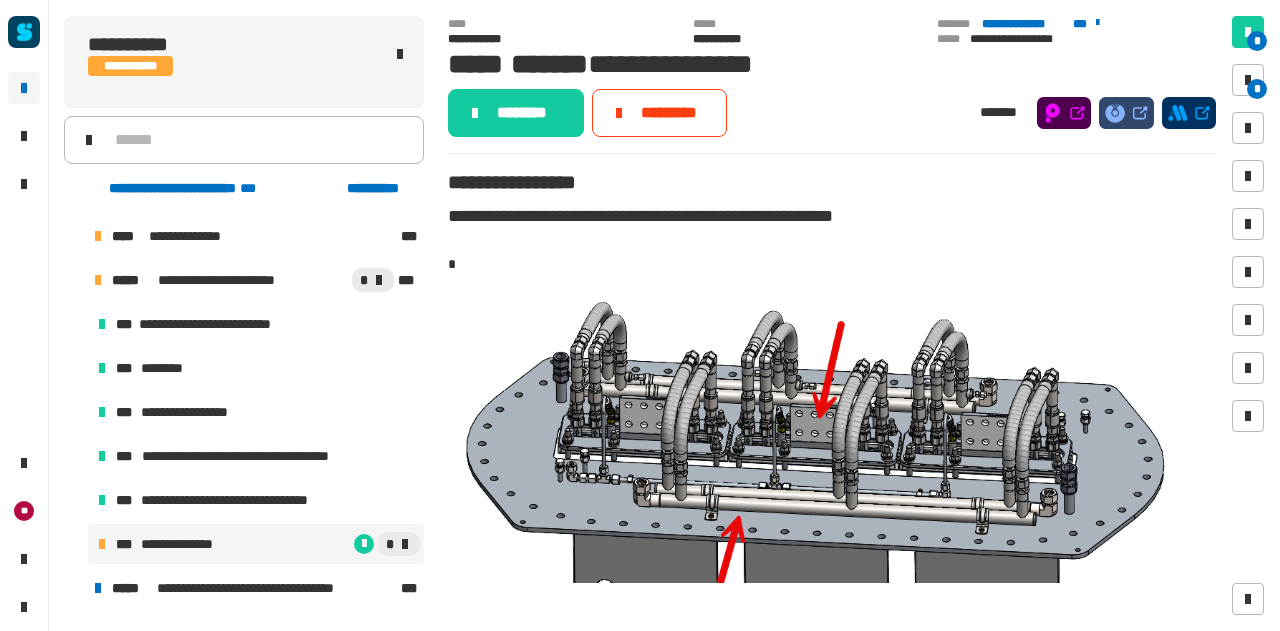 click on "[NAME] [NAME] [NAME] [NAME] [NAME] [NAME] [NAME] [NAME] [NAME] [NAME] [NAME] [NAME] [NAME] [NAME] [NAME] [NAME] [NAME] [NAME] [NAME] [NAME] [NAME] [NAME] [NAME]" 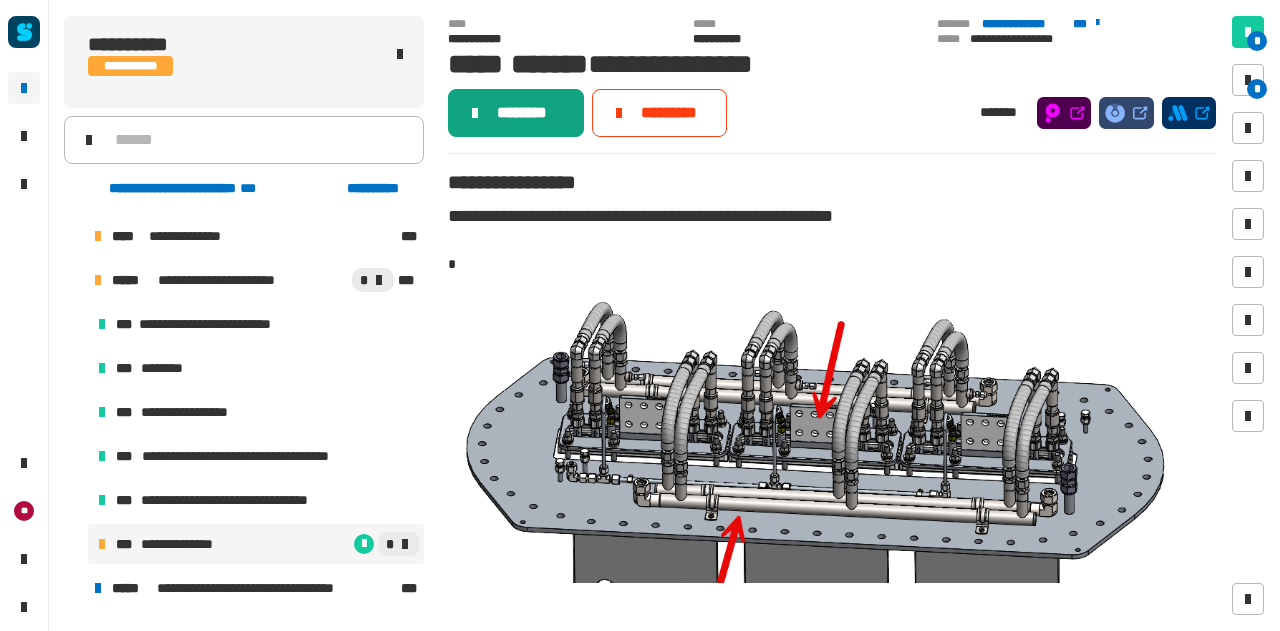 click on "********" 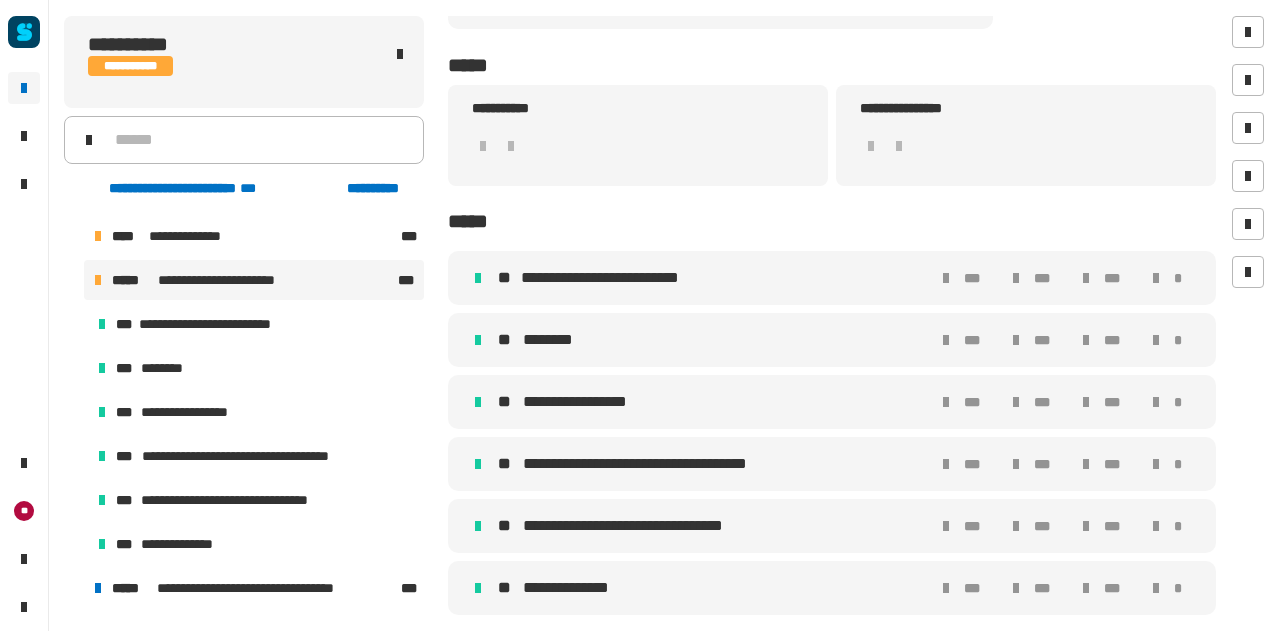 scroll, scrollTop: 0, scrollLeft: 0, axis: both 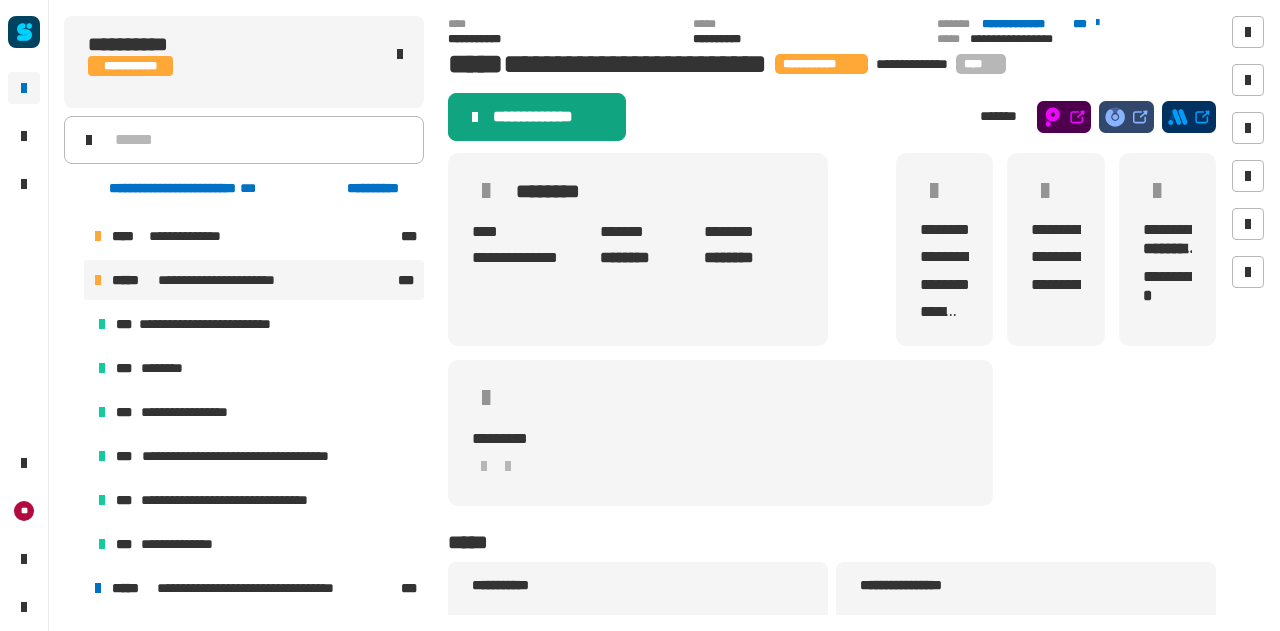 click on "**********" 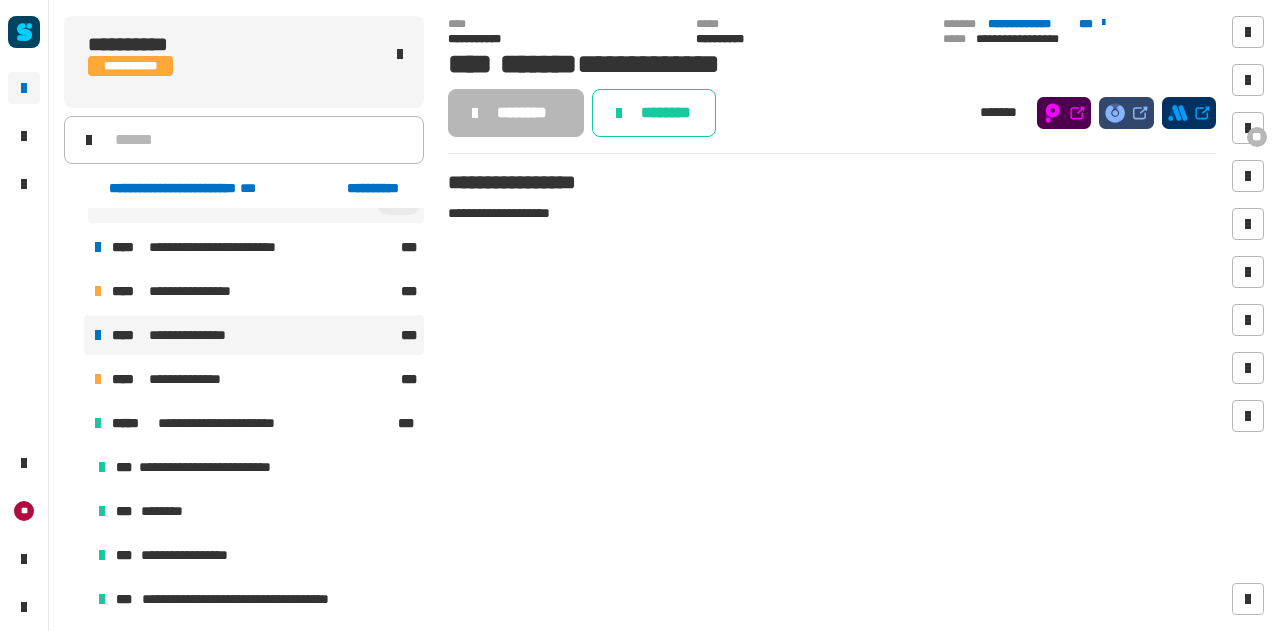 scroll, scrollTop: 75, scrollLeft: 0, axis: vertical 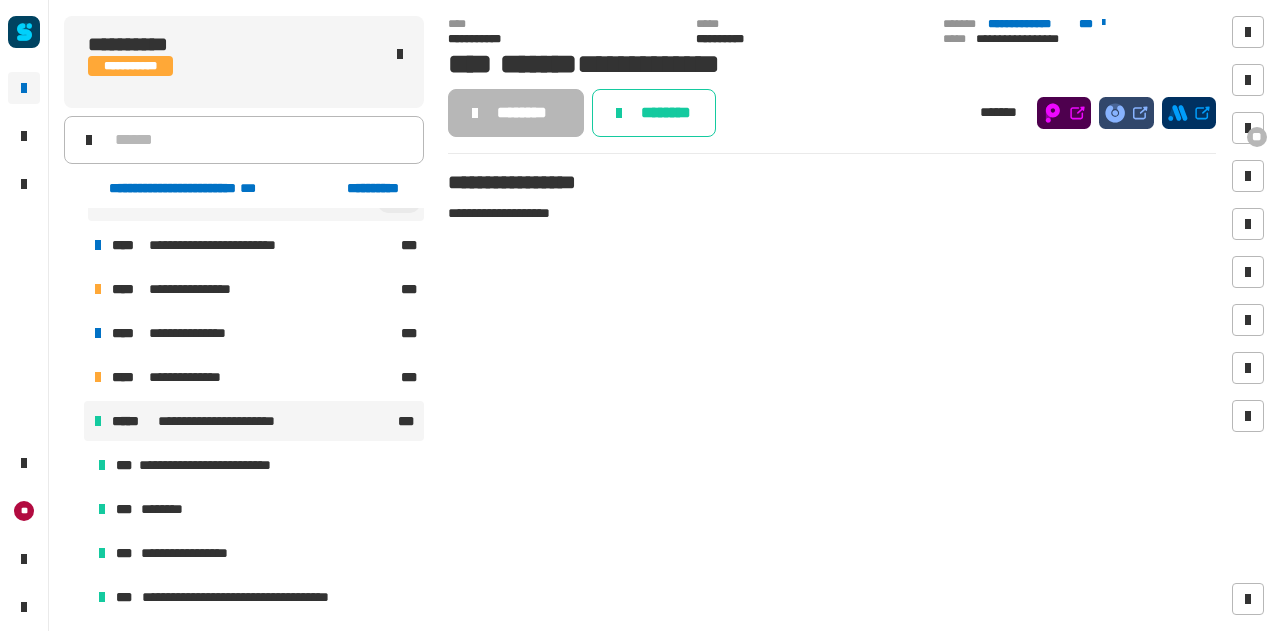 click on "**********" at bounding box center [254, 421] 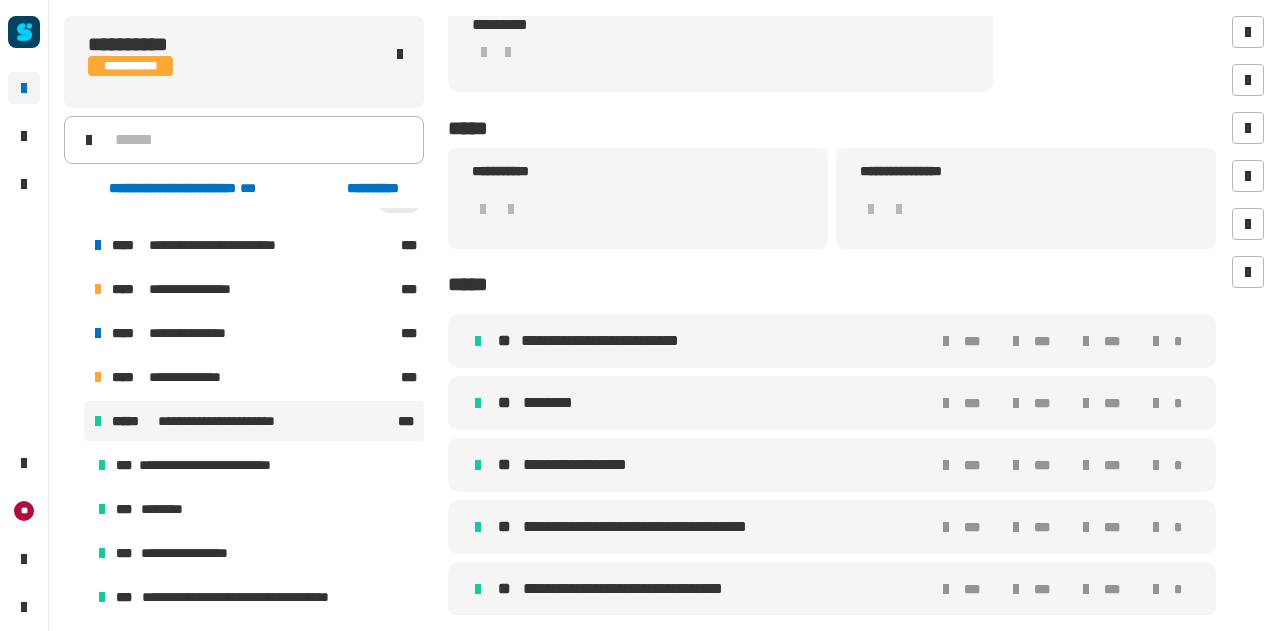 scroll, scrollTop: 461, scrollLeft: 0, axis: vertical 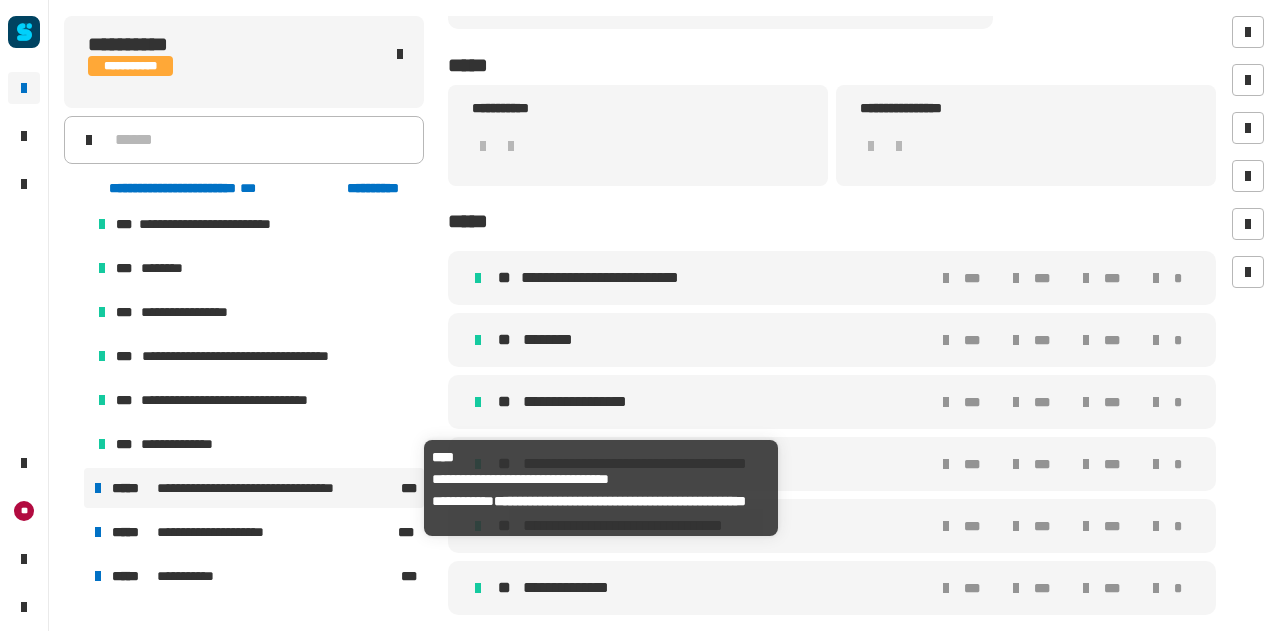 click on "**********" at bounding box center [261, 488] 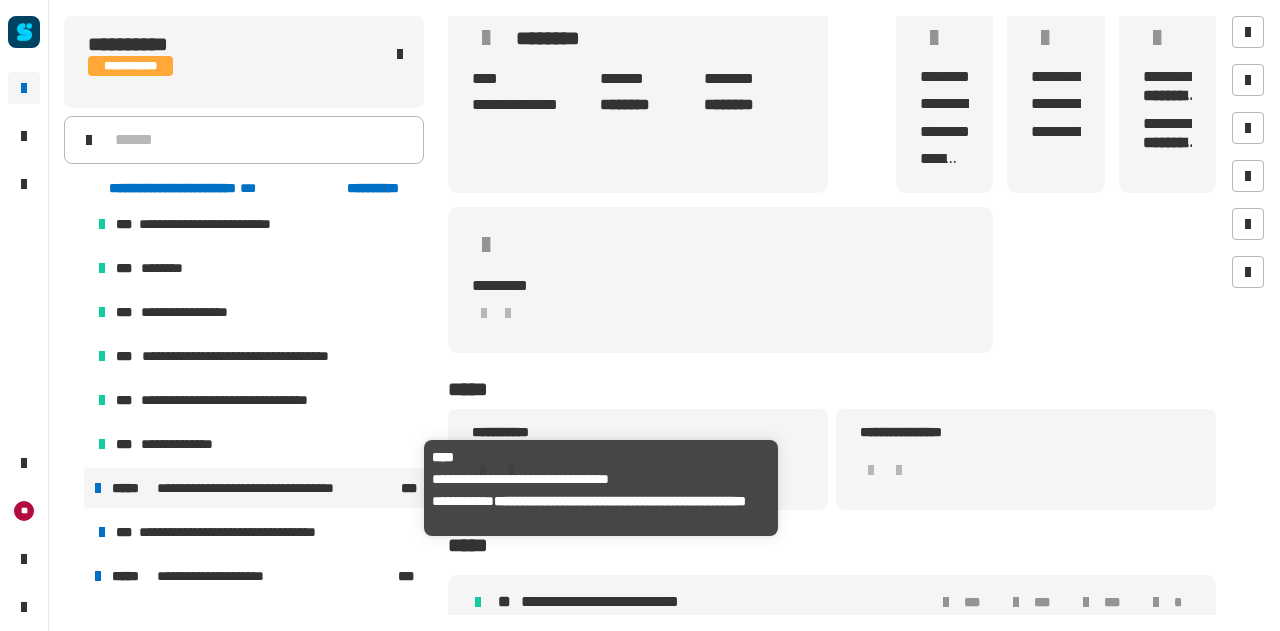 scroll, scrollTop: 151, scrollLeft: 0, axis: vertical 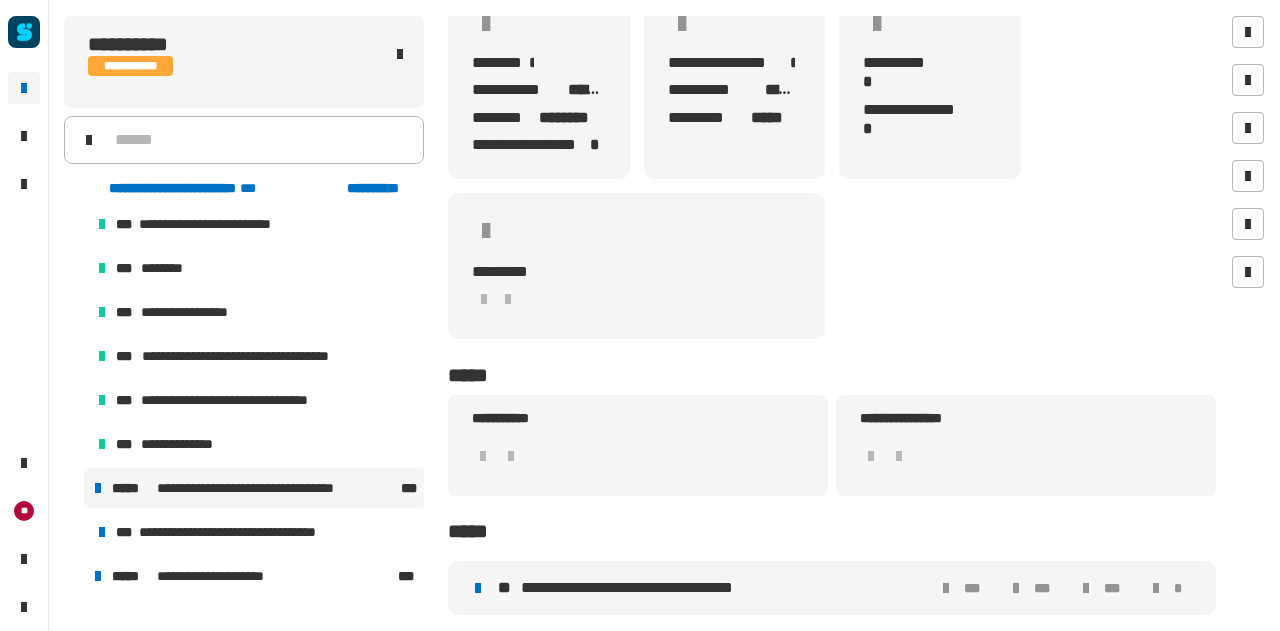 click on "**********" at bounding box center (832, 588) 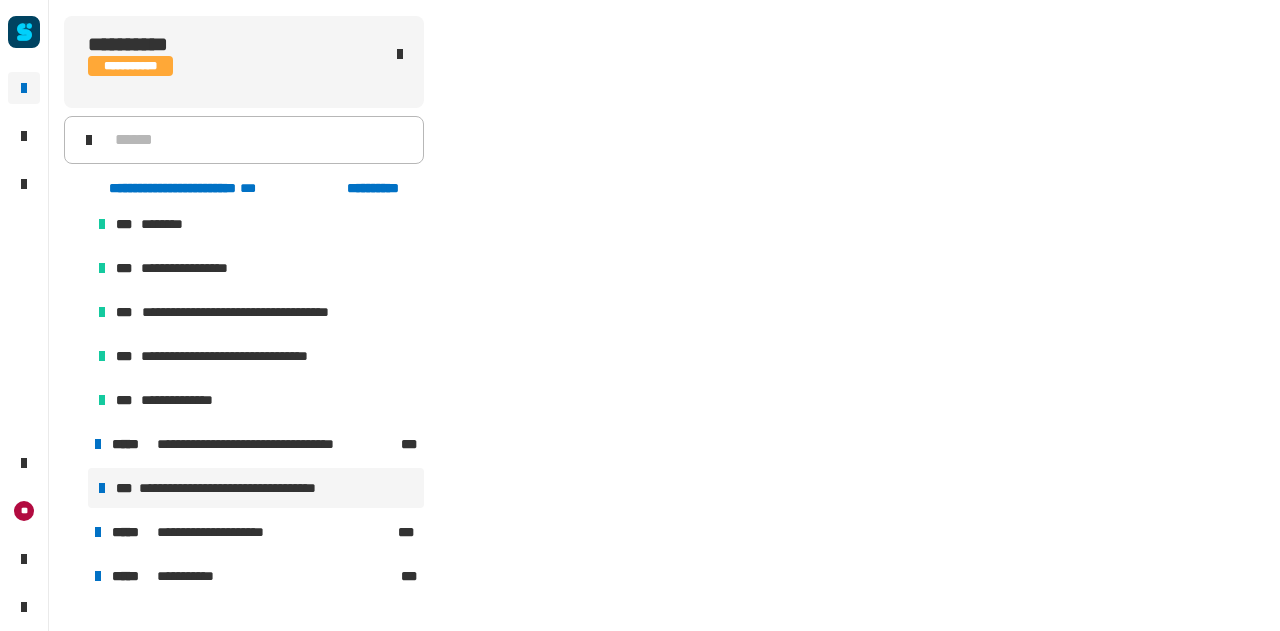 scroll, scrollTop: 428, scrollLeft: 0, axis: vertical 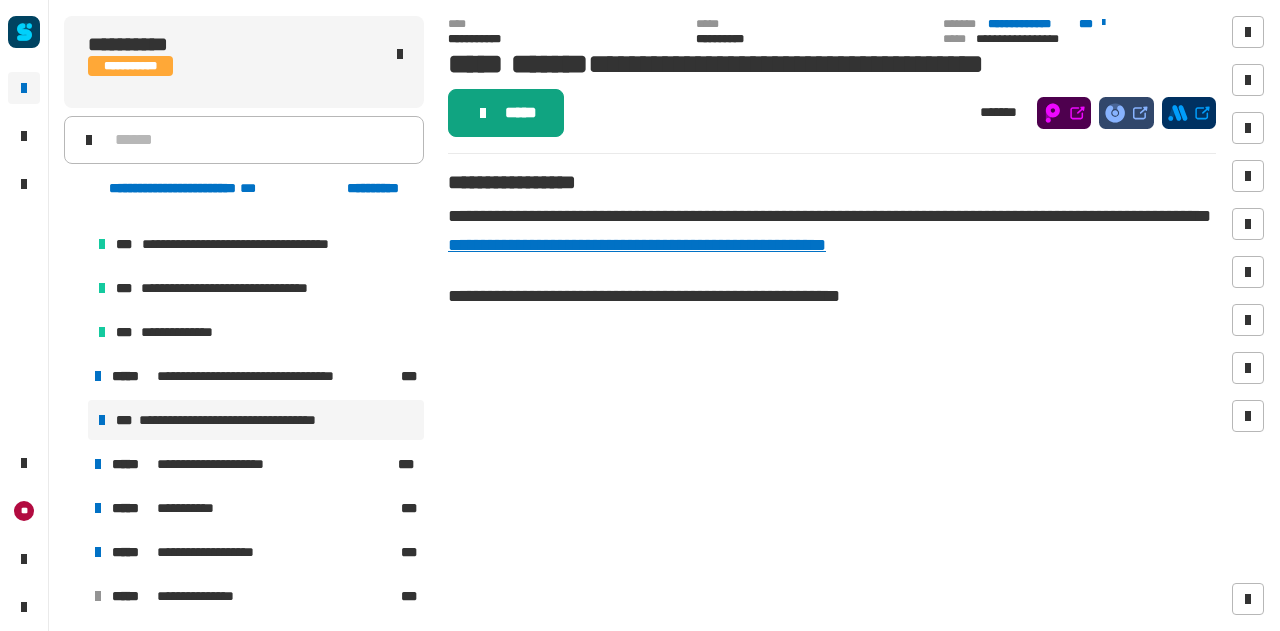 click on "*****" 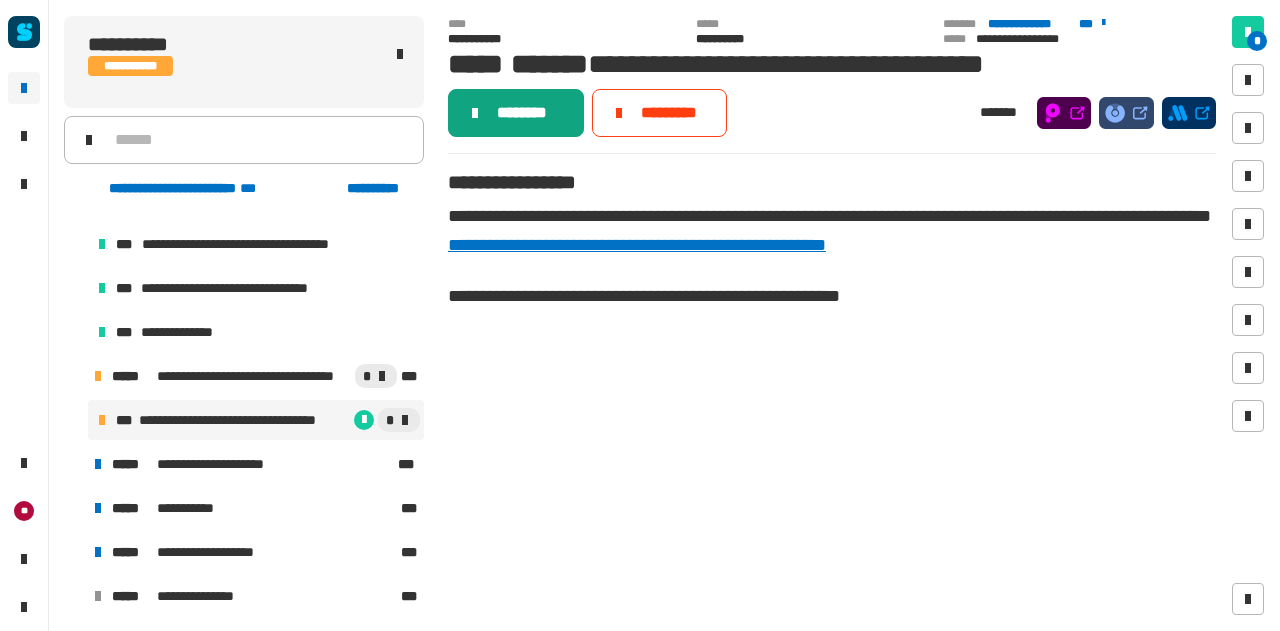 click on "********" 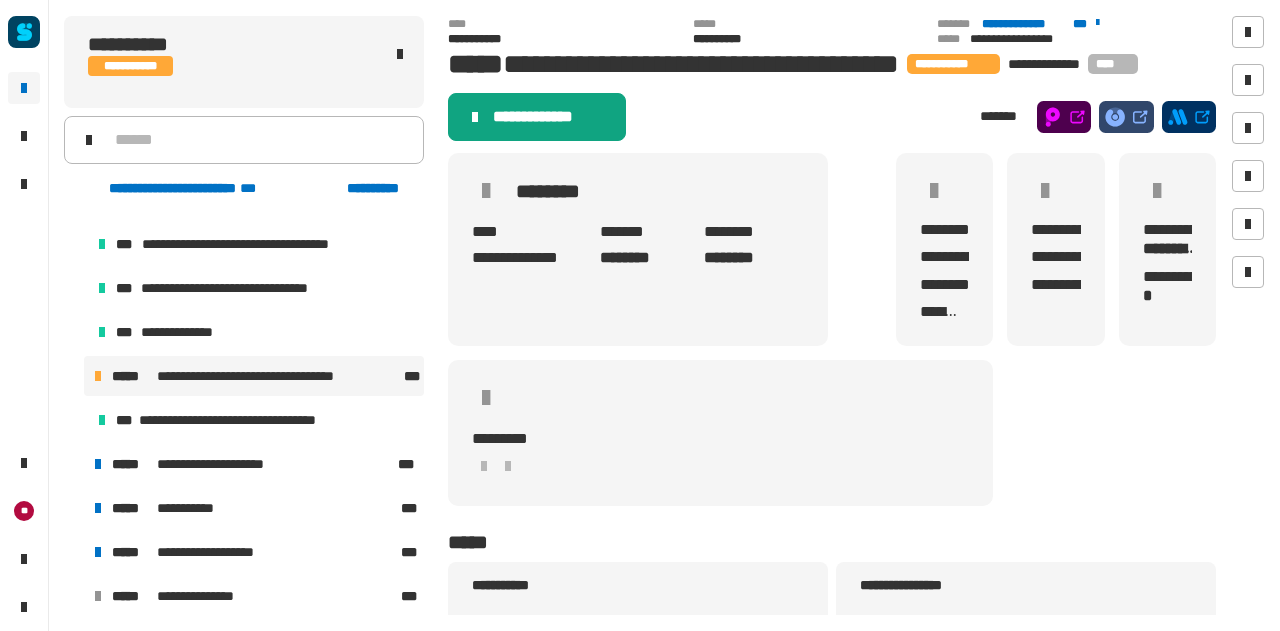 click on "**********" 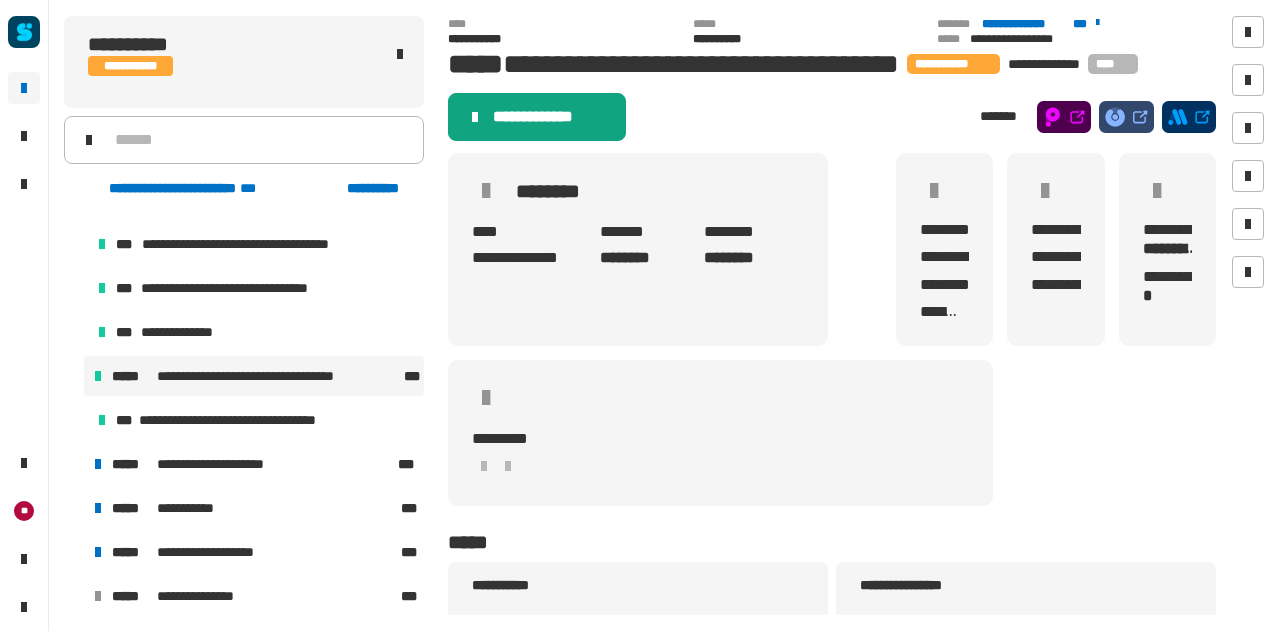 scroll, scrollTop: 0, scrollLeft: 0, axis: both 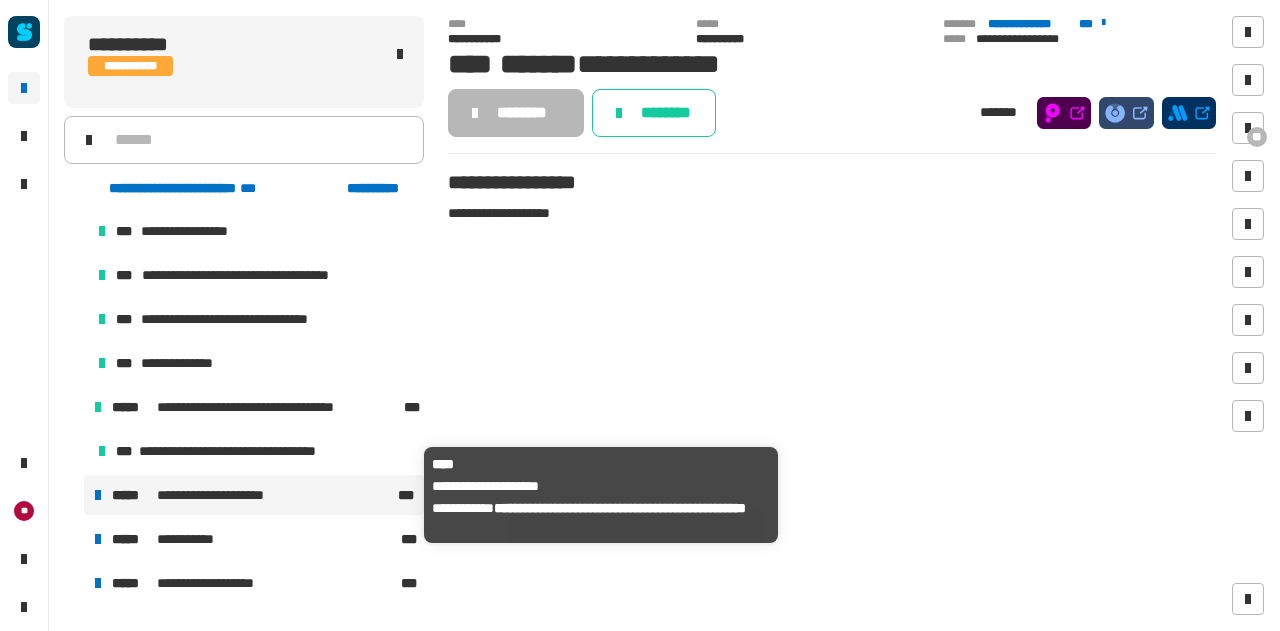 click on "**********" at bounding box center (217, 495) 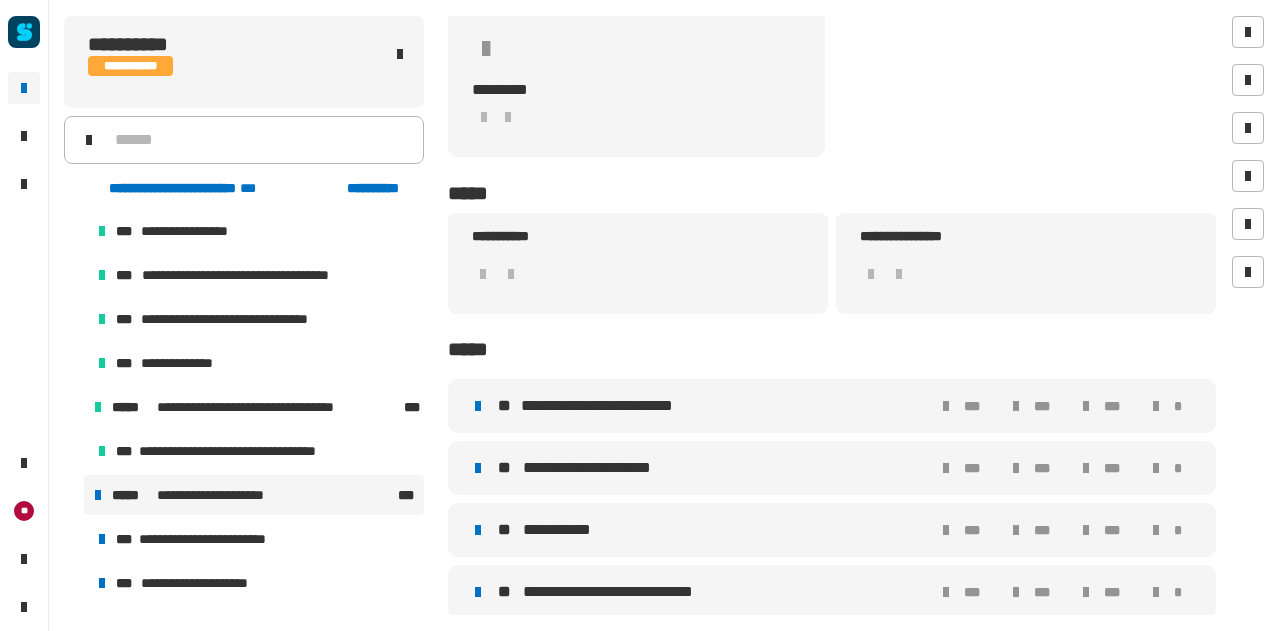scroll, scrollTop: 337, scrollLeft: 0, axis: vertical 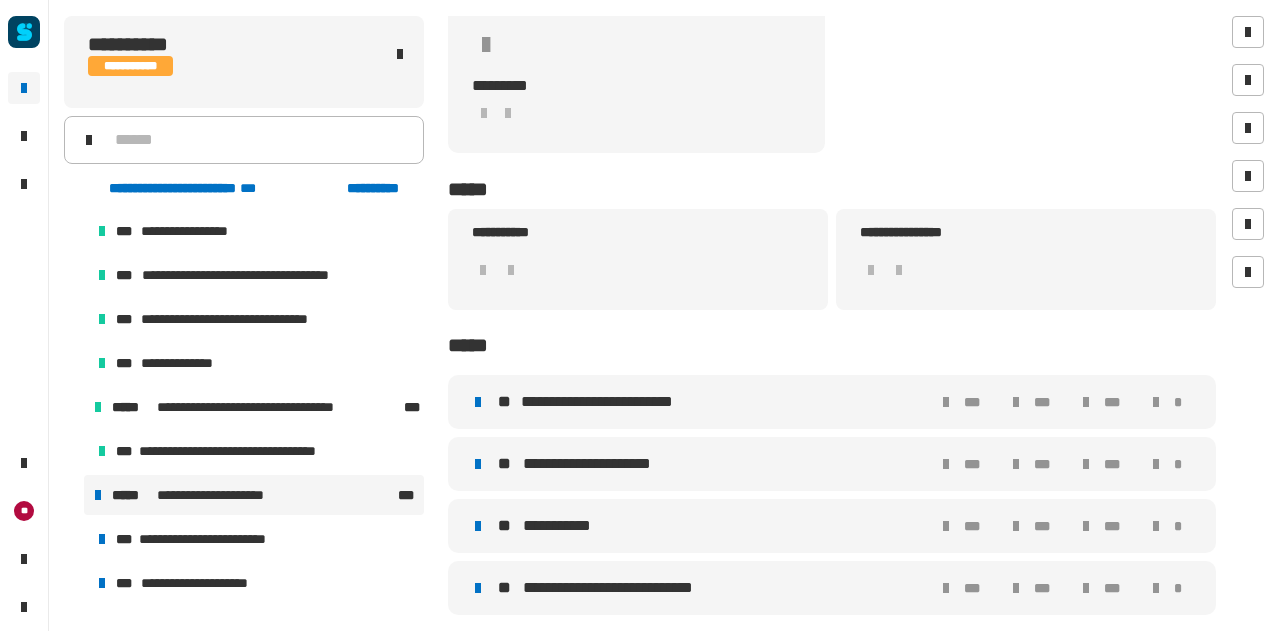 click on "** [NAME] [NAME] [NAME] [NAME]" at bounding box center [832, 402] 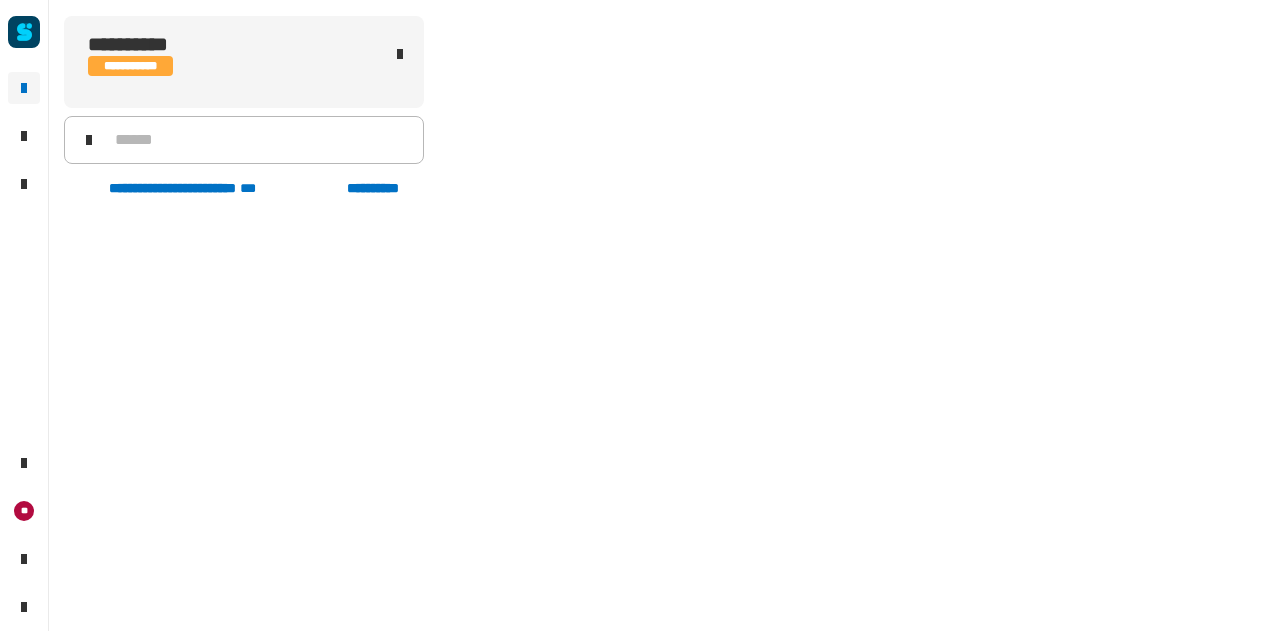 scroll, scrollTop: 524, scrollLeft: 0, axis: vertical 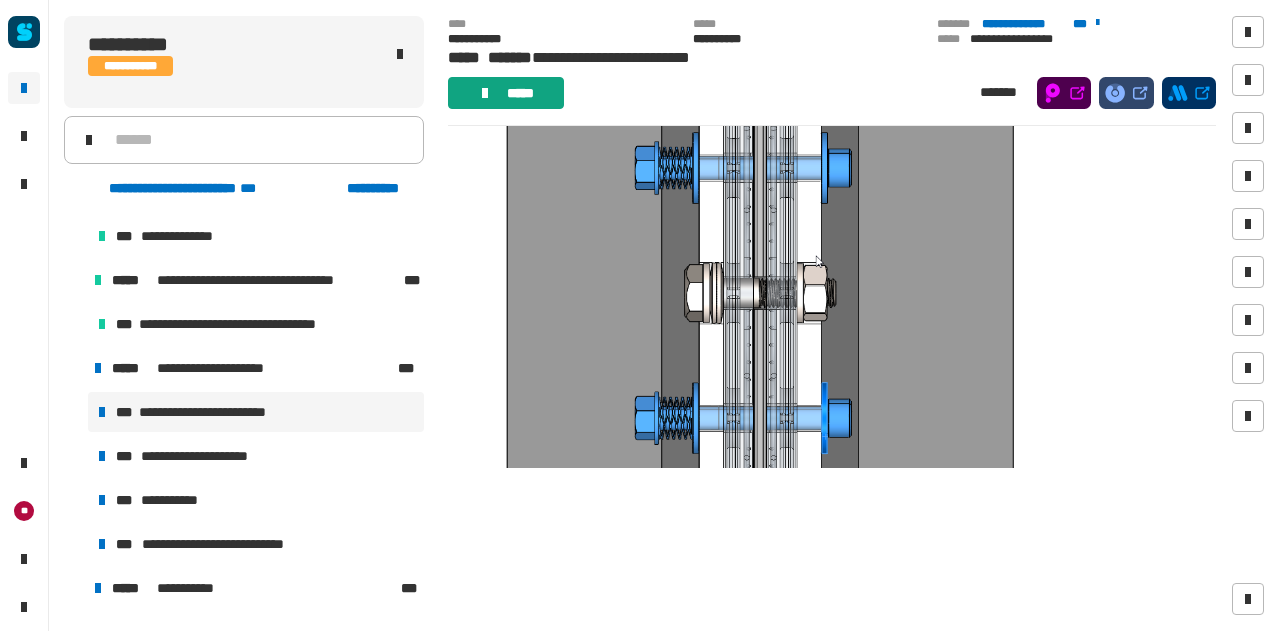 click on "*****" 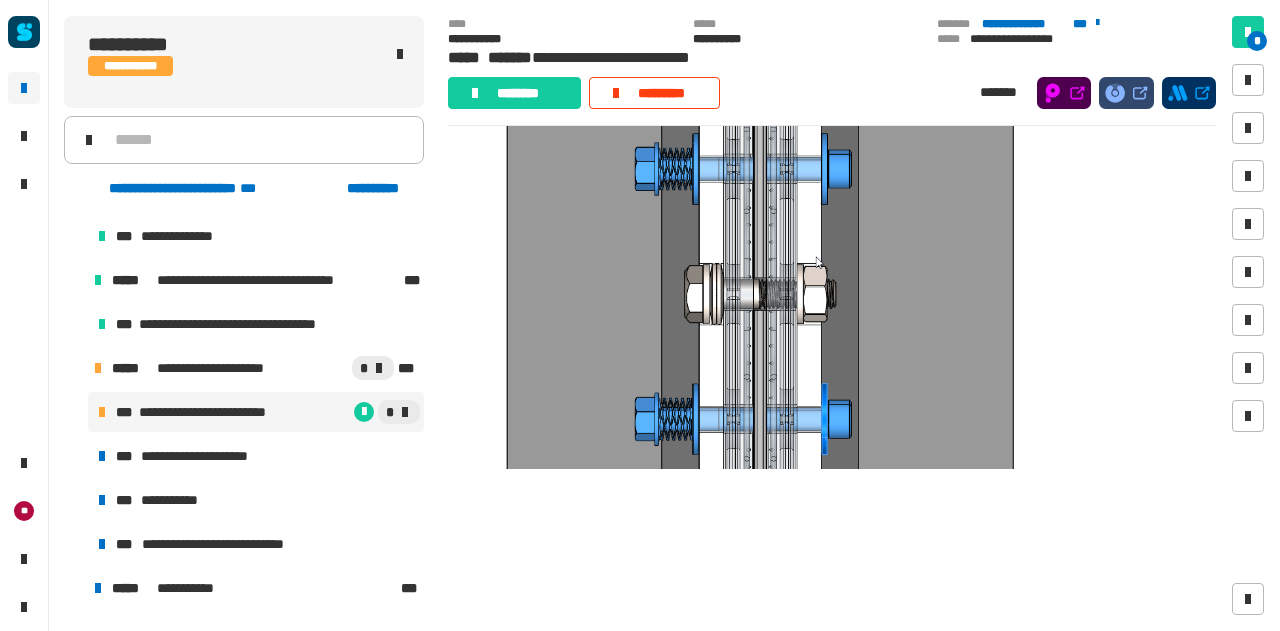 scroll, scrollTop: 1971, scrollLeft: 0, axis: vertical 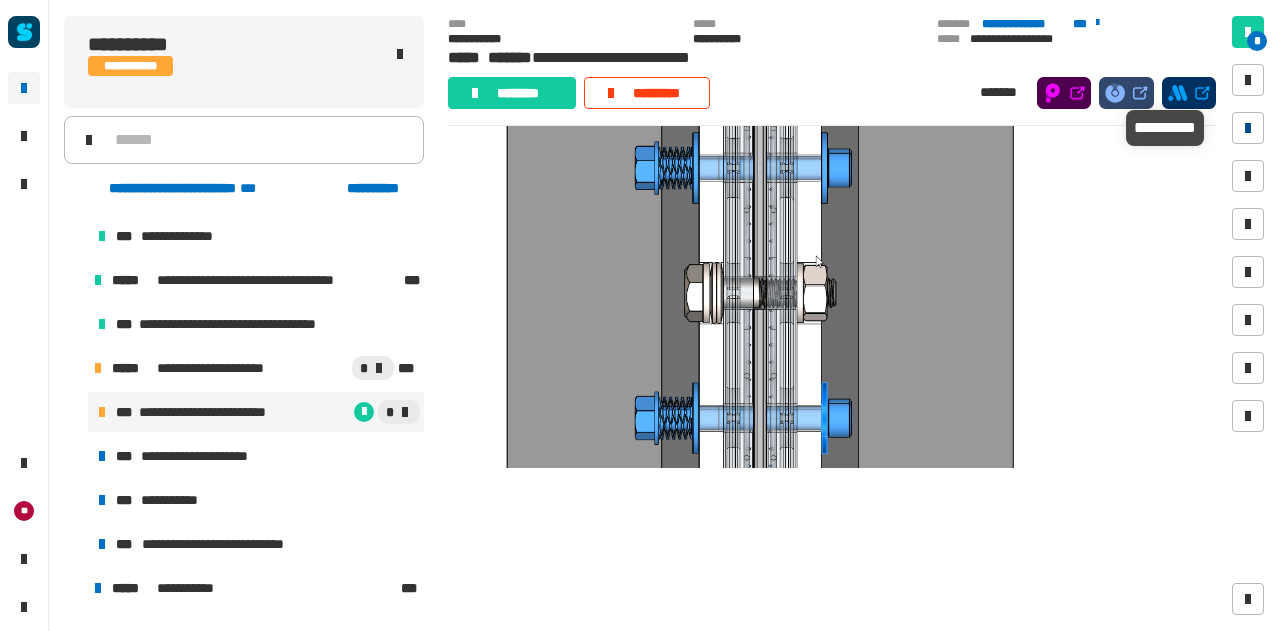 click at bounding box center (1248, 128) 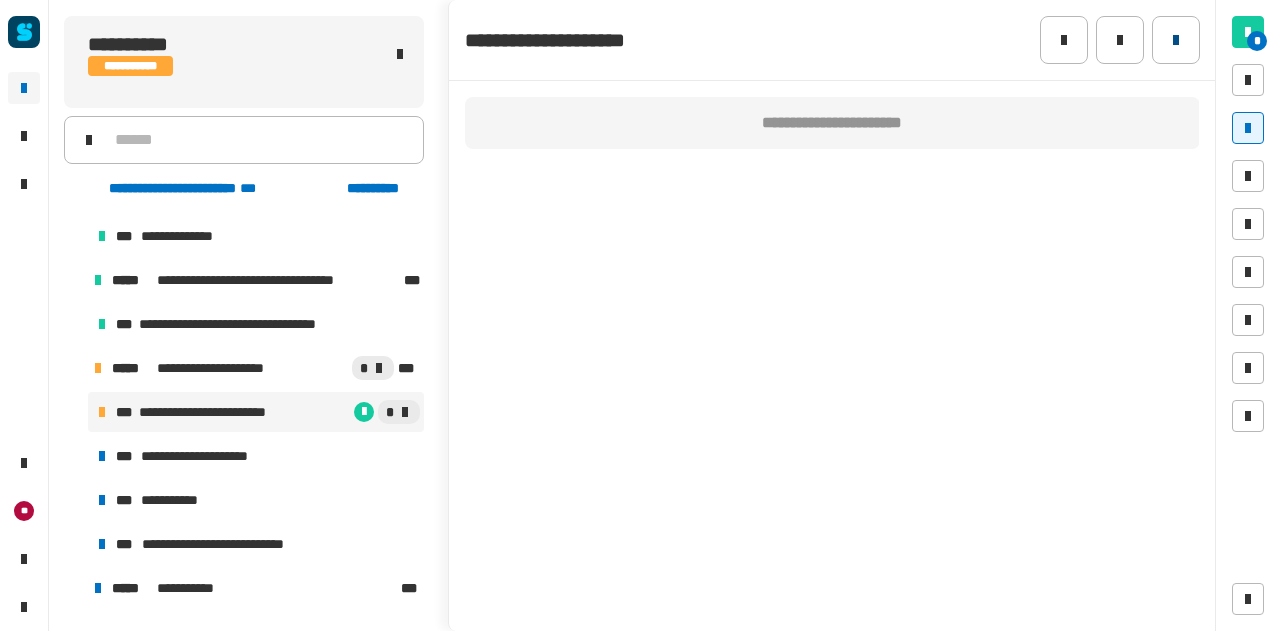 click 